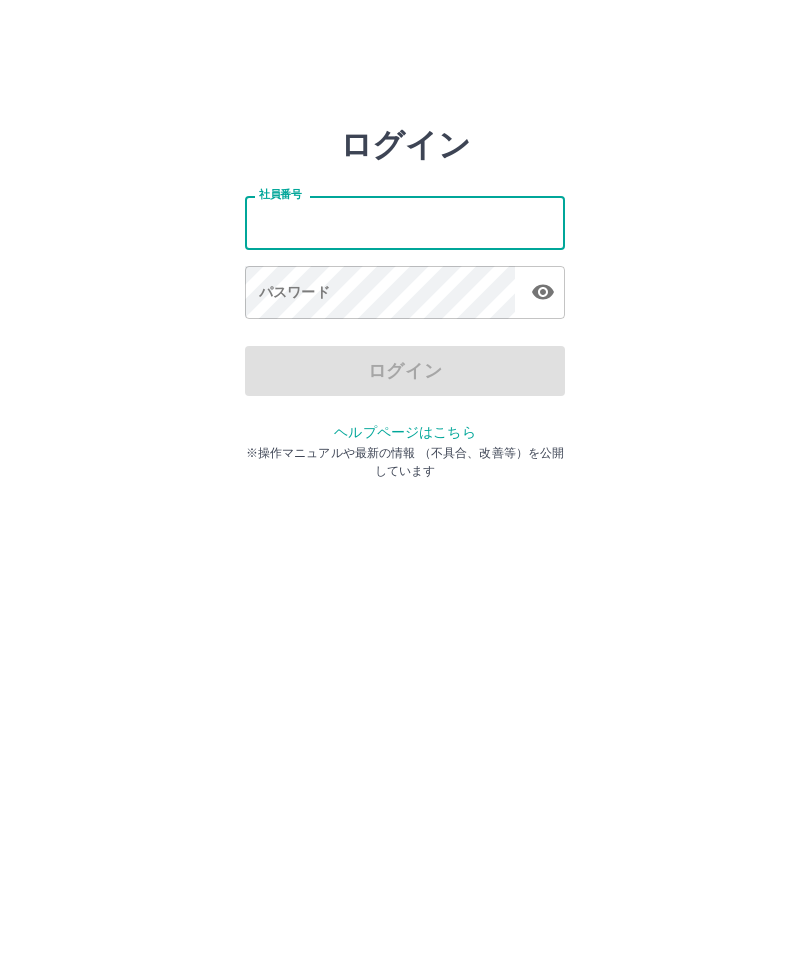 scroll, scrollTop: 0, scrollLeft: 0, axis: both 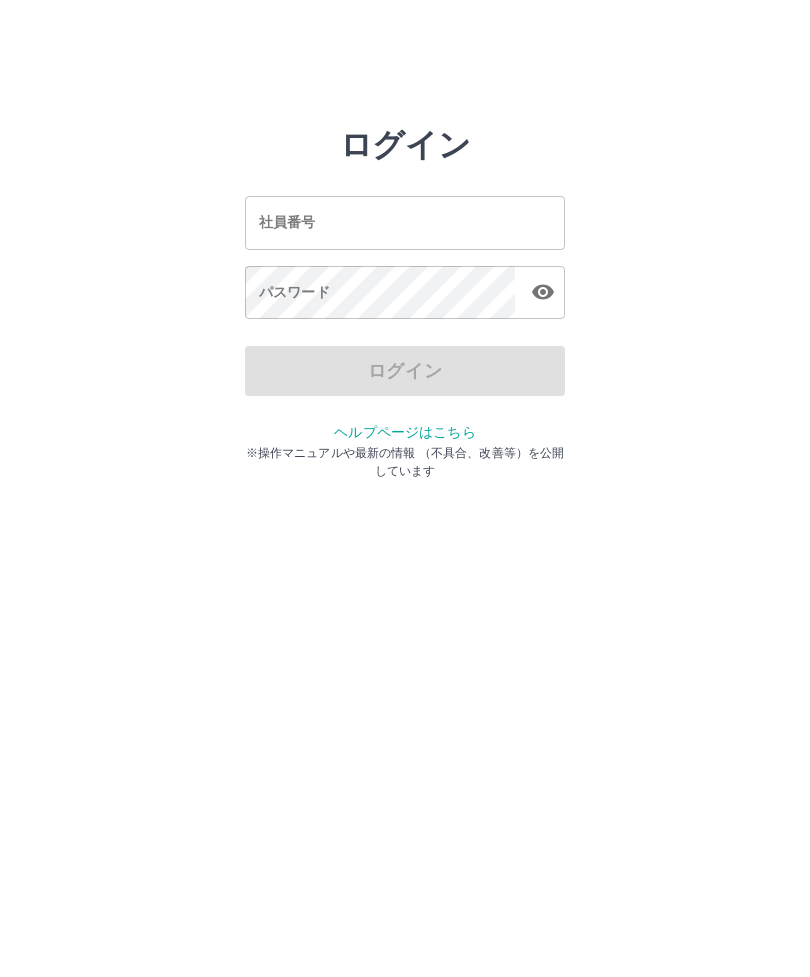 click on "社員番号" at bounding box center [405, 222] 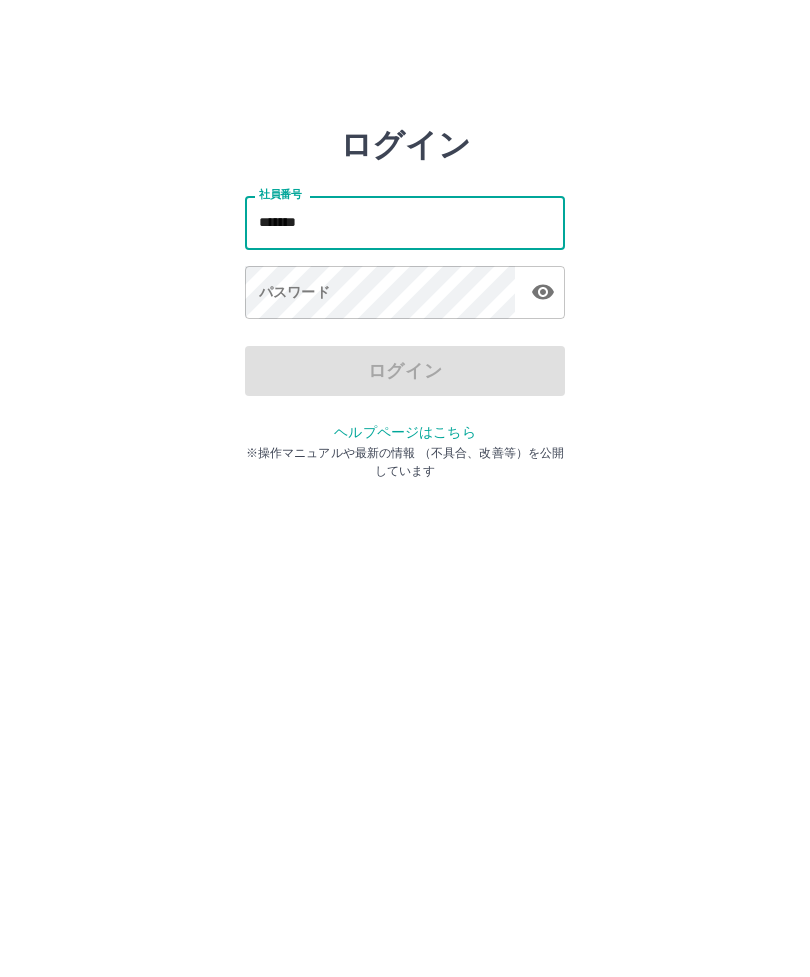 type on "*******" 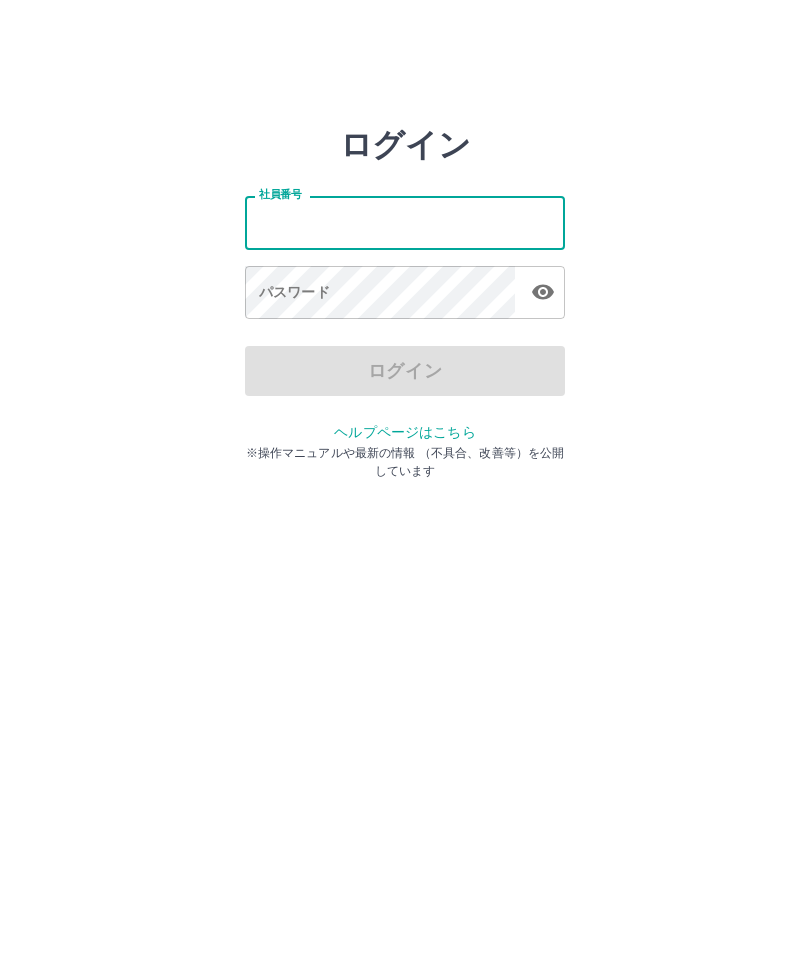 scroll, scrollTop: 0, scrollLeft: 0, axis: both 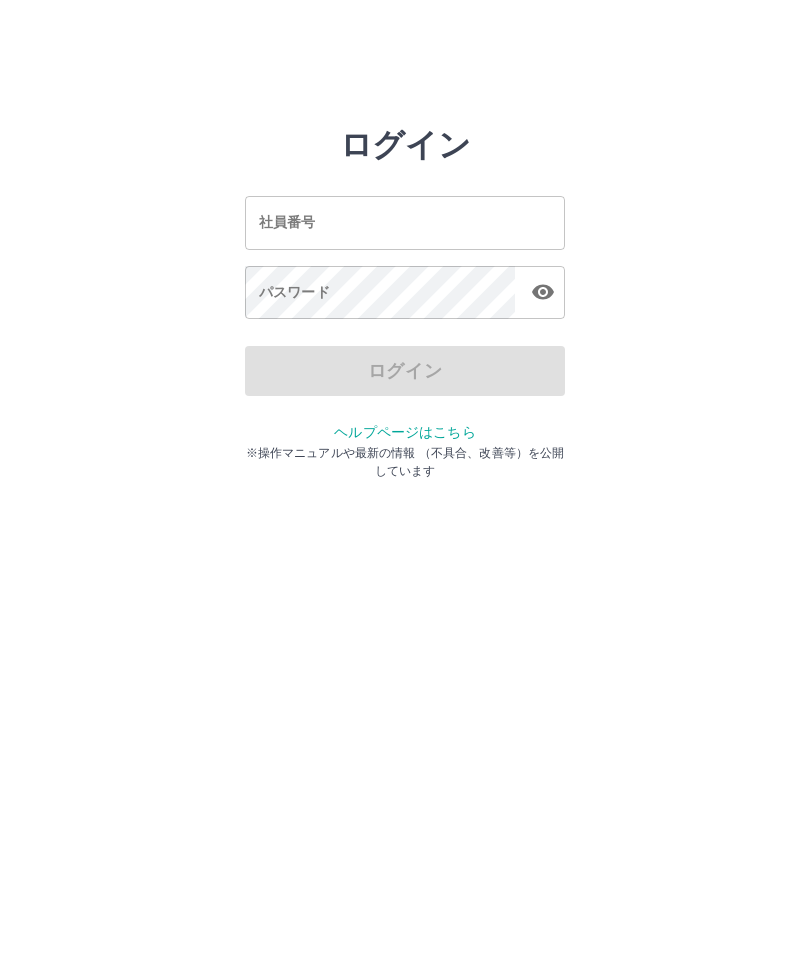 click on "ログイン 社員番号 社員番号 パスワード パスワード ログイン ヘルプページはこちら ※操作マニュアルや最新の情報 （不具合、改善等）を公開しています" at bounding box center [405, 223] 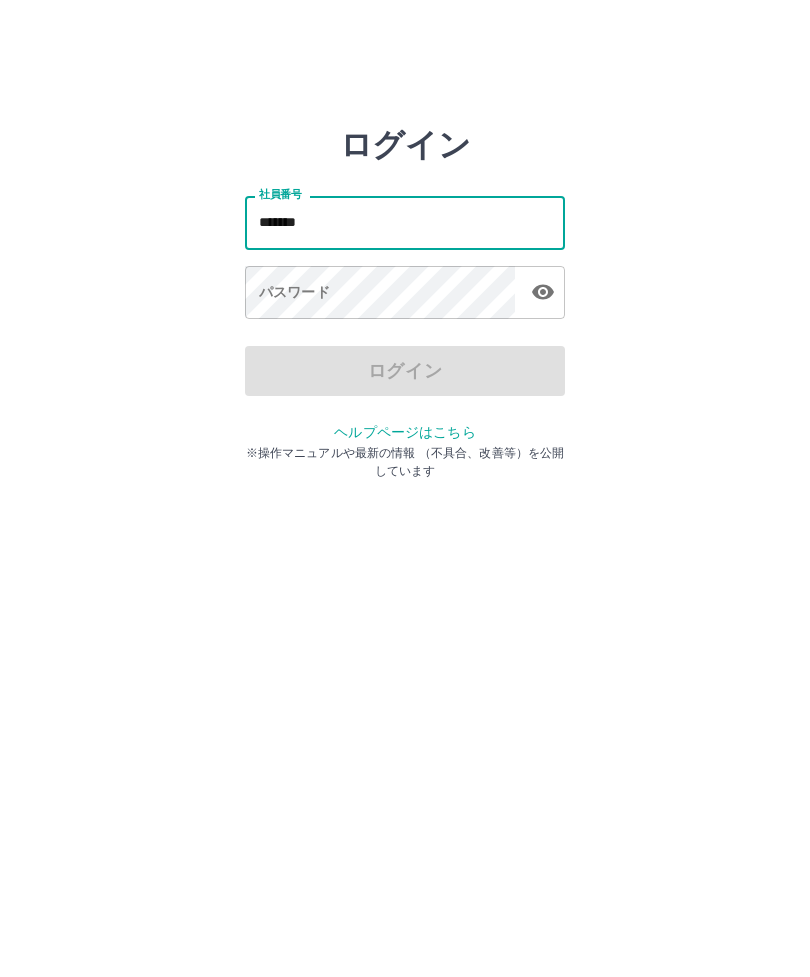 type on "*******" 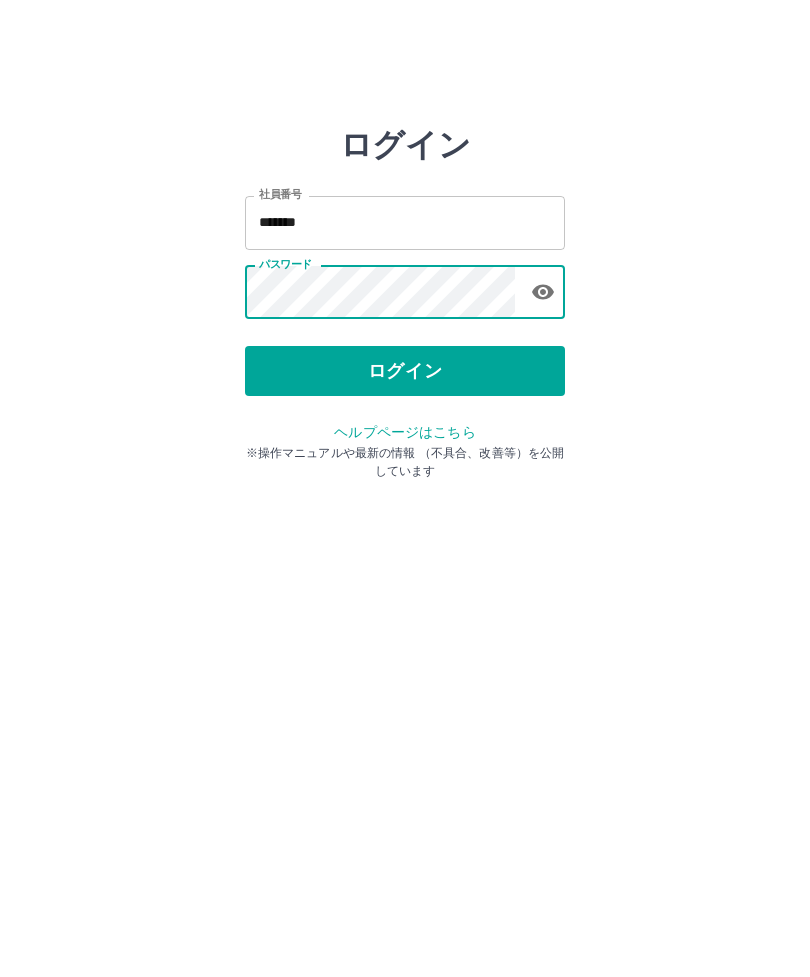 click on "ログイン" at bounding box center (405, 371) 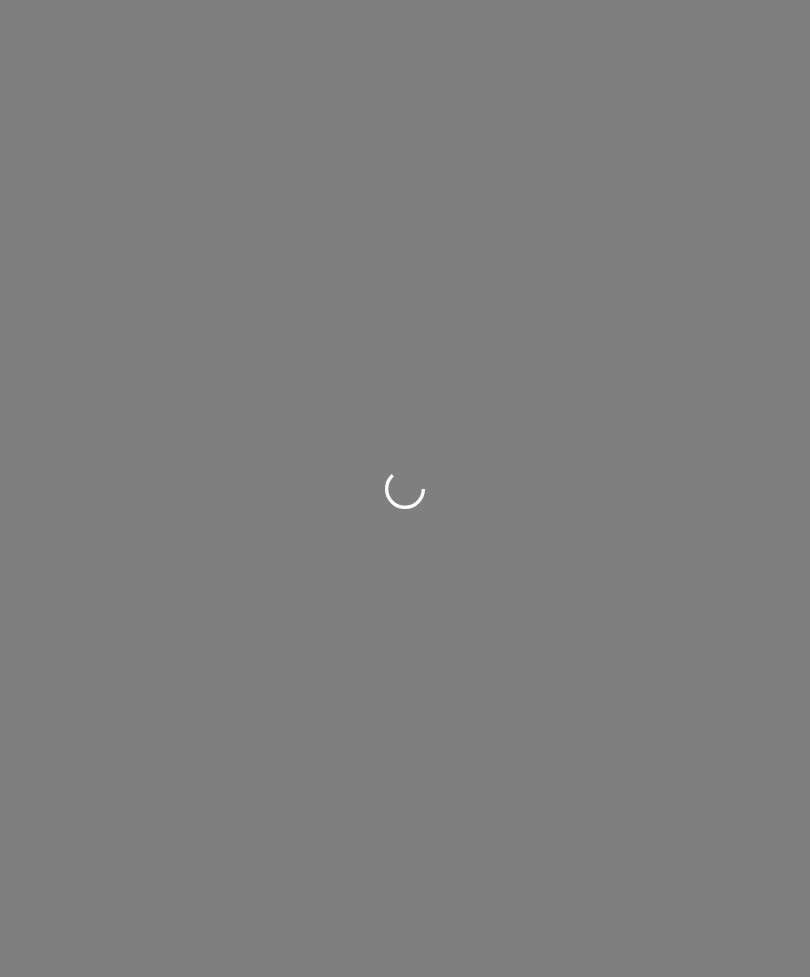 scroll, scrollTop: 0, scrollLeft: 0, axis: both 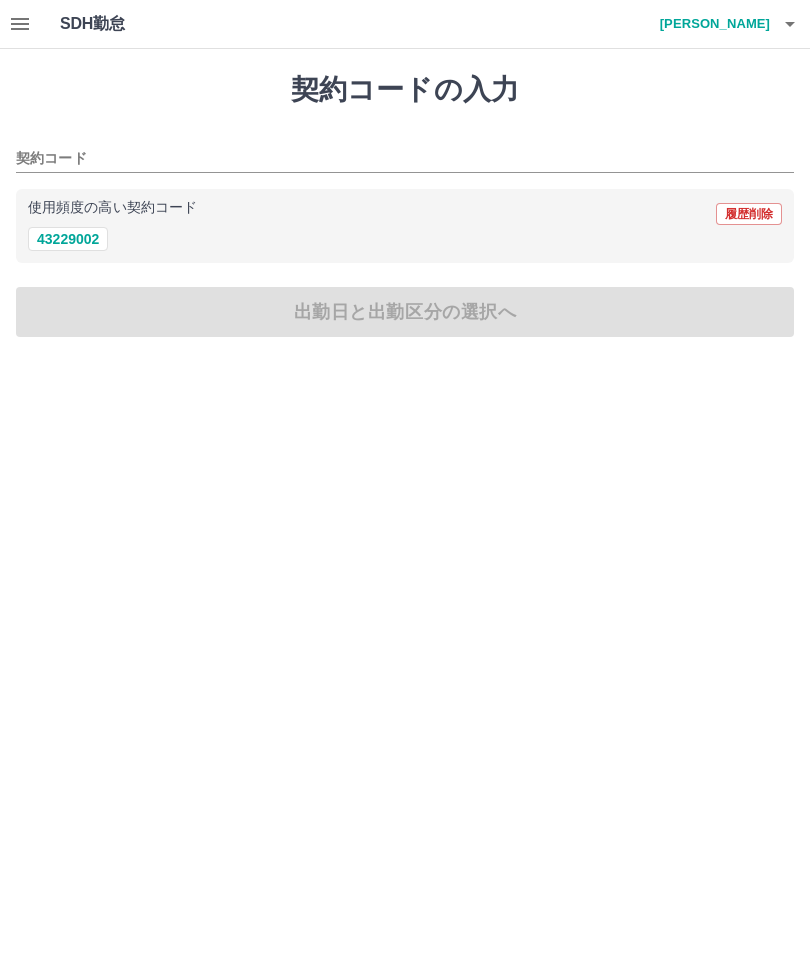 click on "43229002" at bounding box center [68, 239] 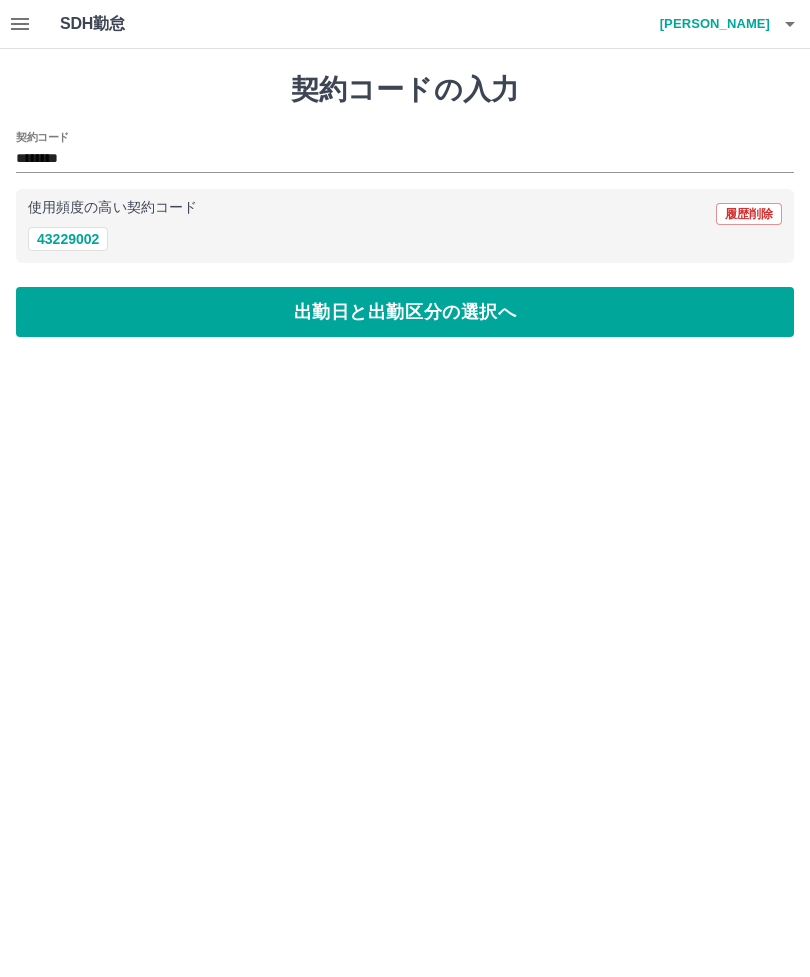click on "出勤日と出勤区分の選択へ" at bounding box center (405, 312) 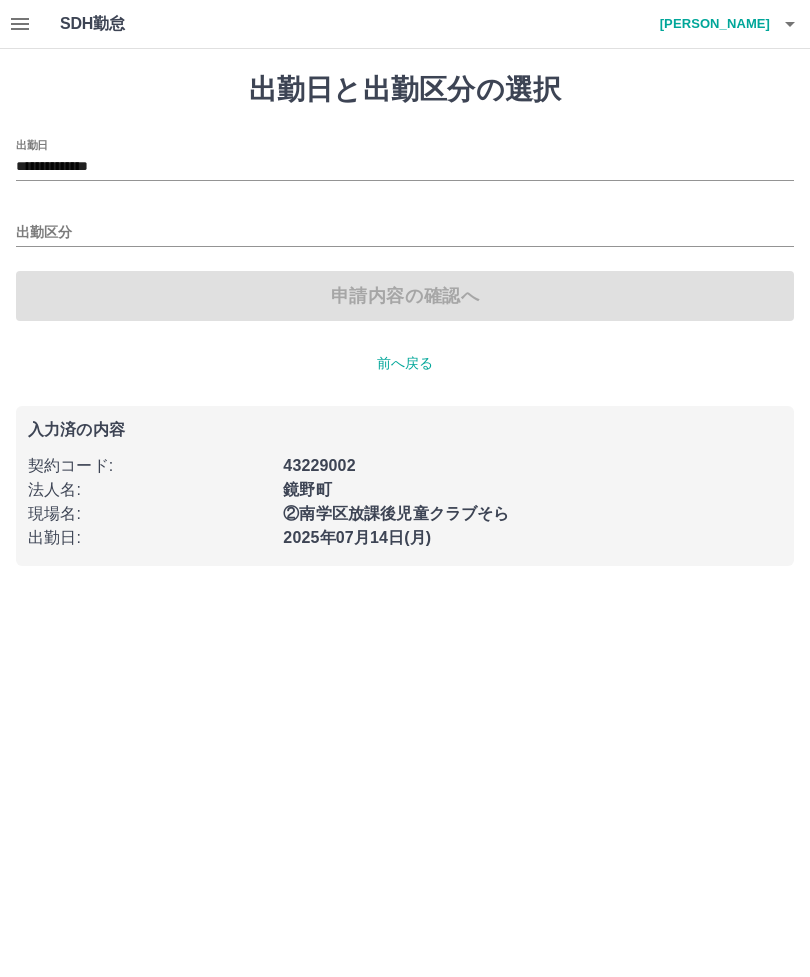 click on "出勤区分" at bounding box center (405, 233) 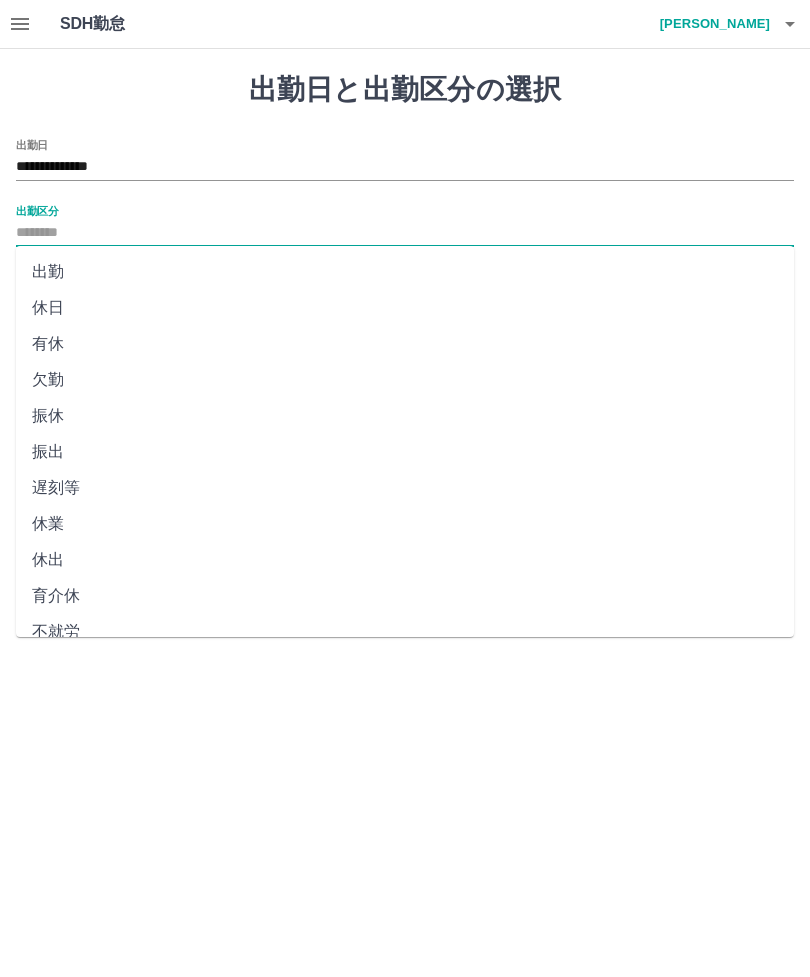 click on "出勤" at bounding box center (405, 272) 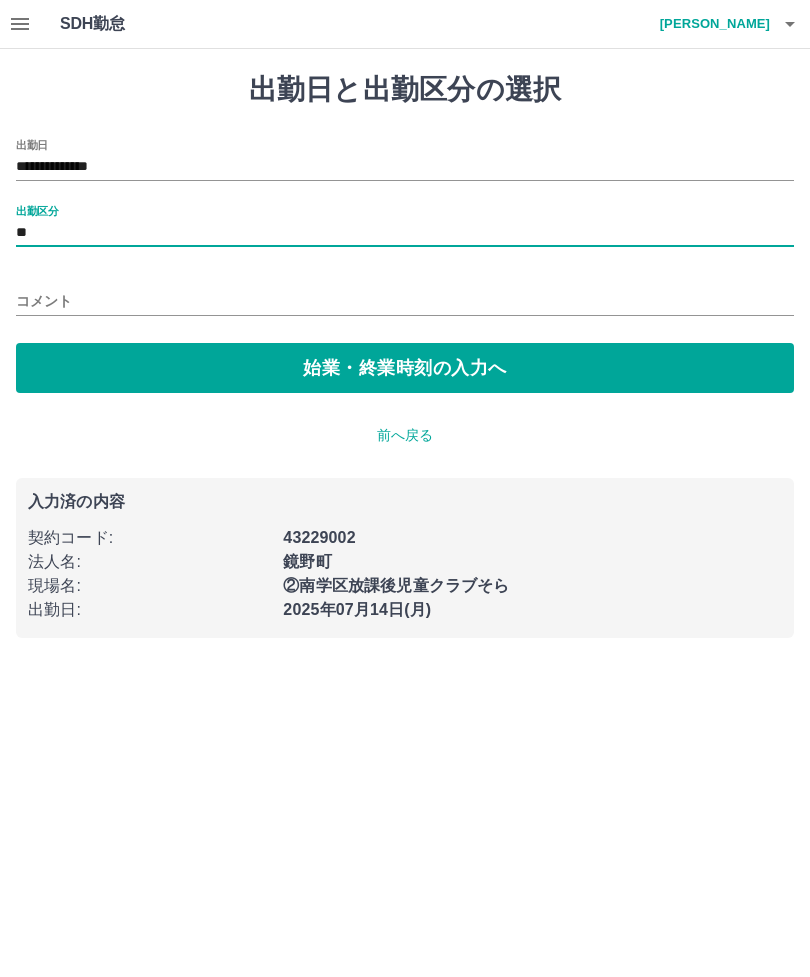 click on "始業・終業時刻の入力へ" at bounding box center [405, 368] 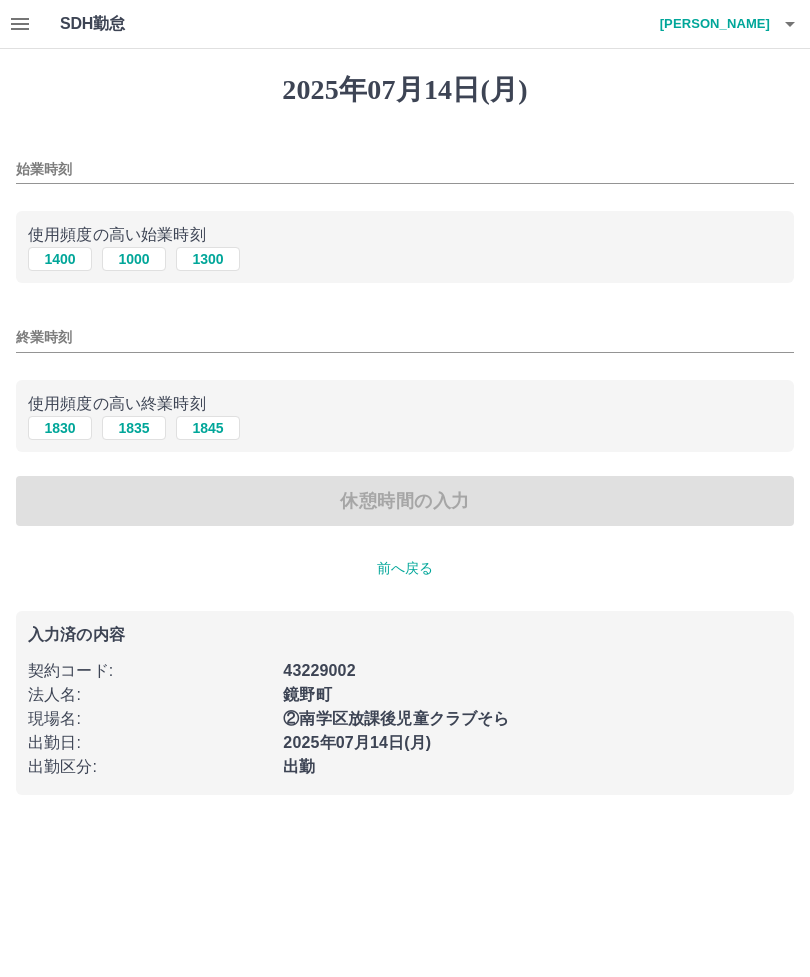 click on "1400" at bounding box center [60, 259] 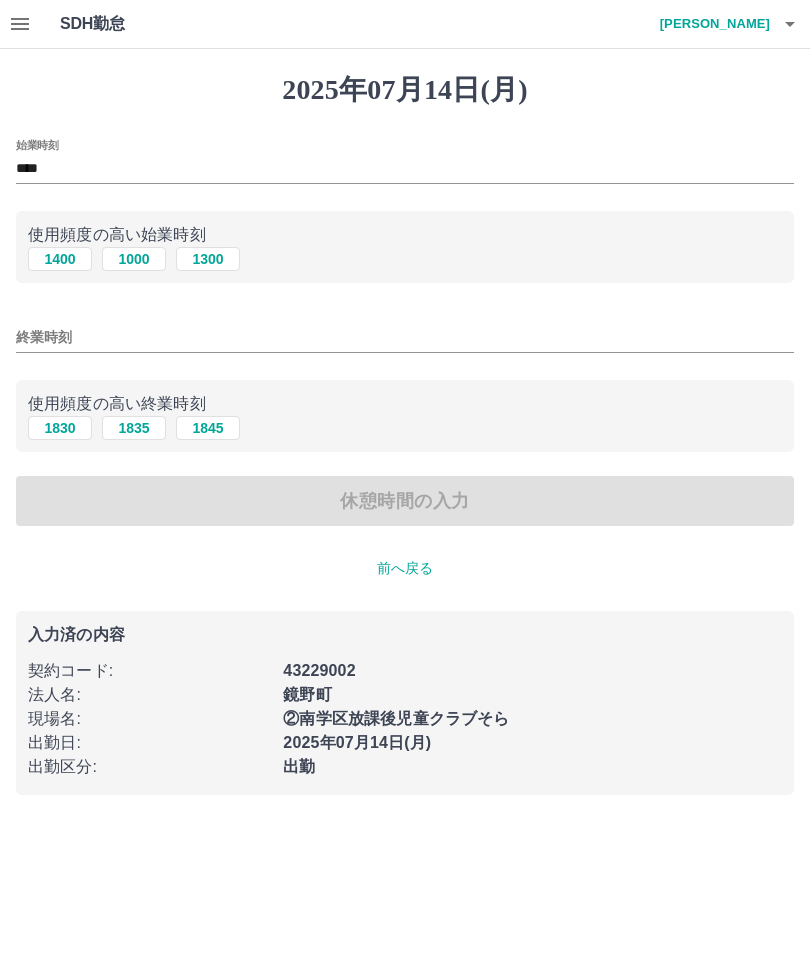 click on "1830 1835 1845" at bounding box center (405, 428) 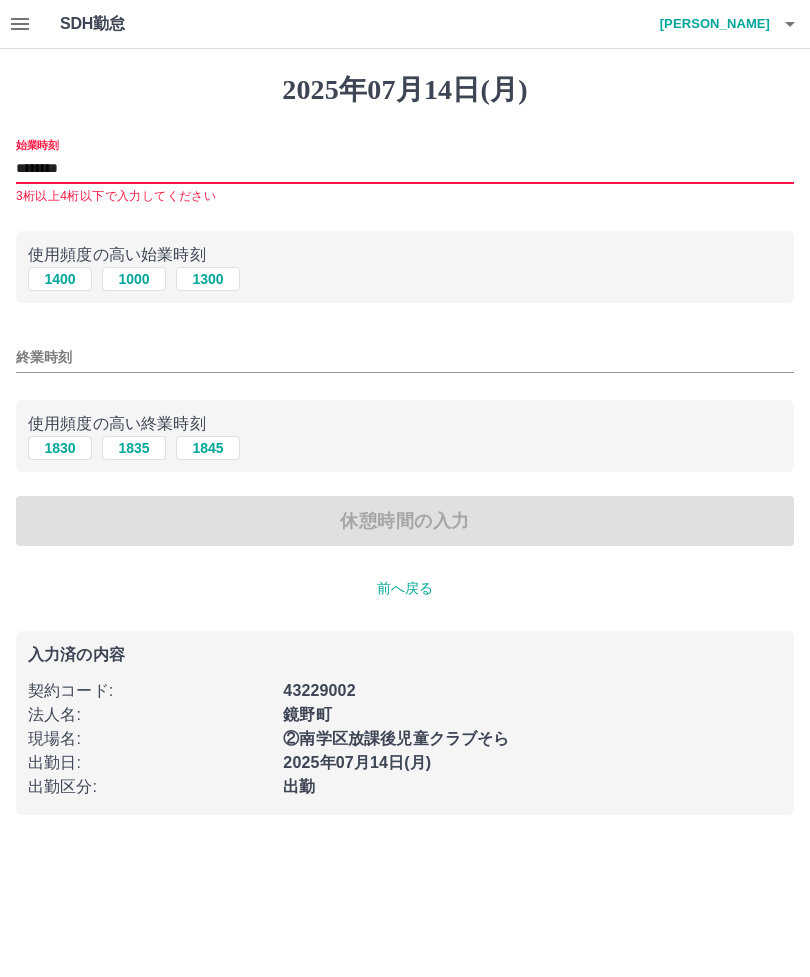 click on "1830 1835 1845" at bounding box center [405, 448] 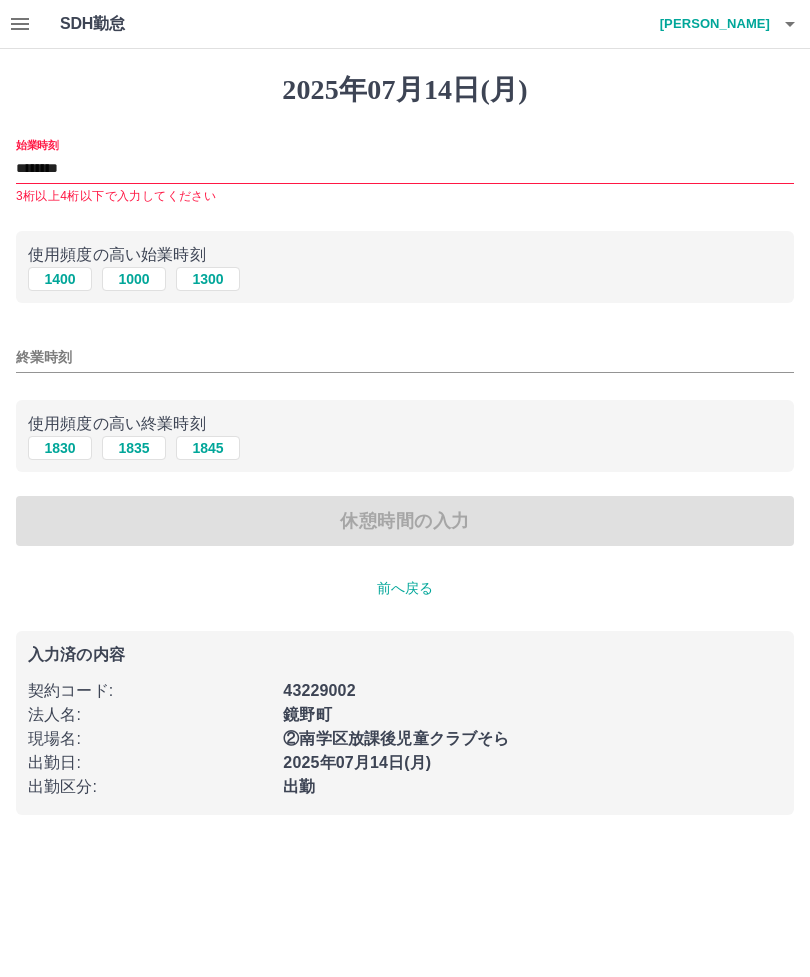 click on "休憩時間の入力" at bounding box center [405, 521] 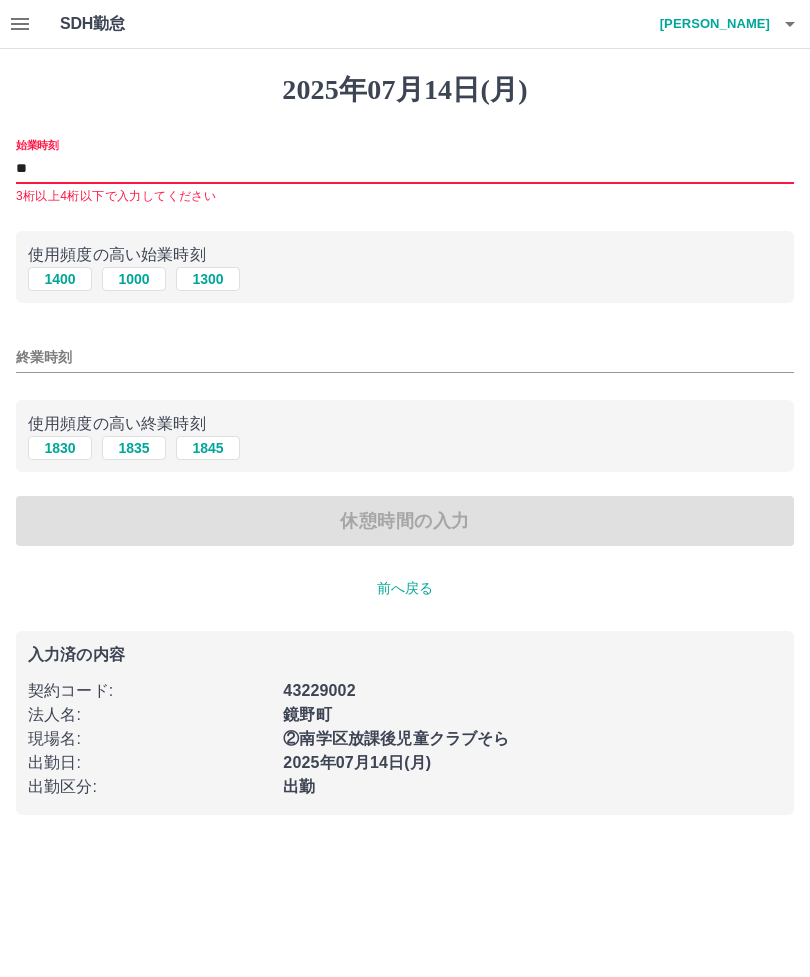 type on "*" 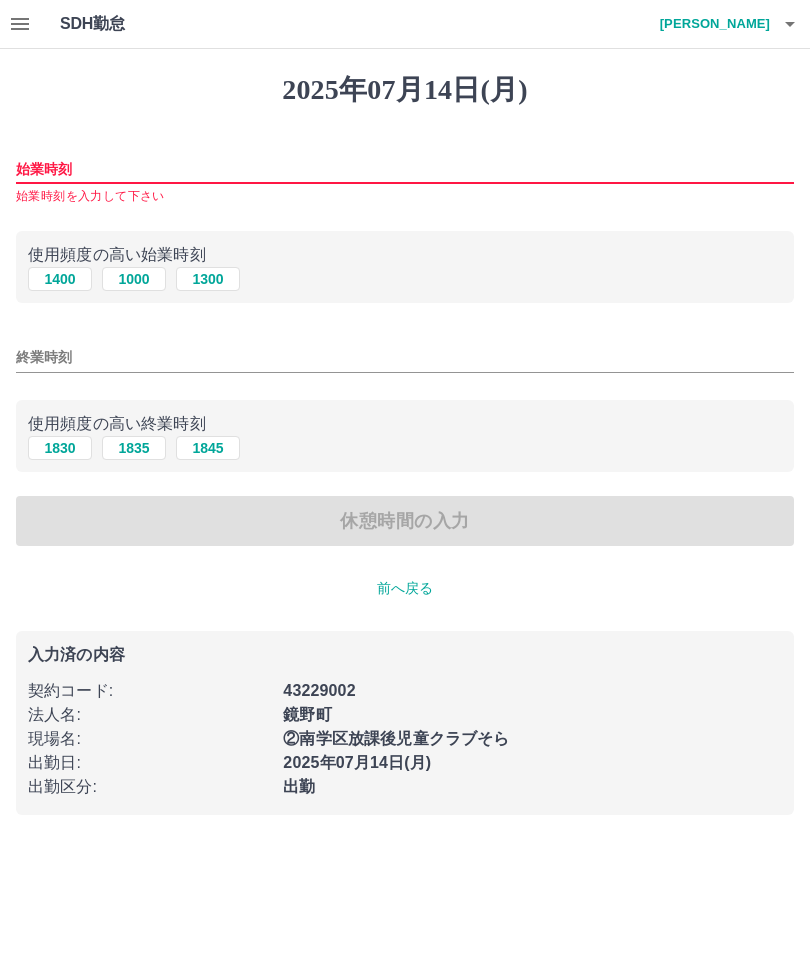 click on "1830 1835 1845" at bounding box center (405, 448) 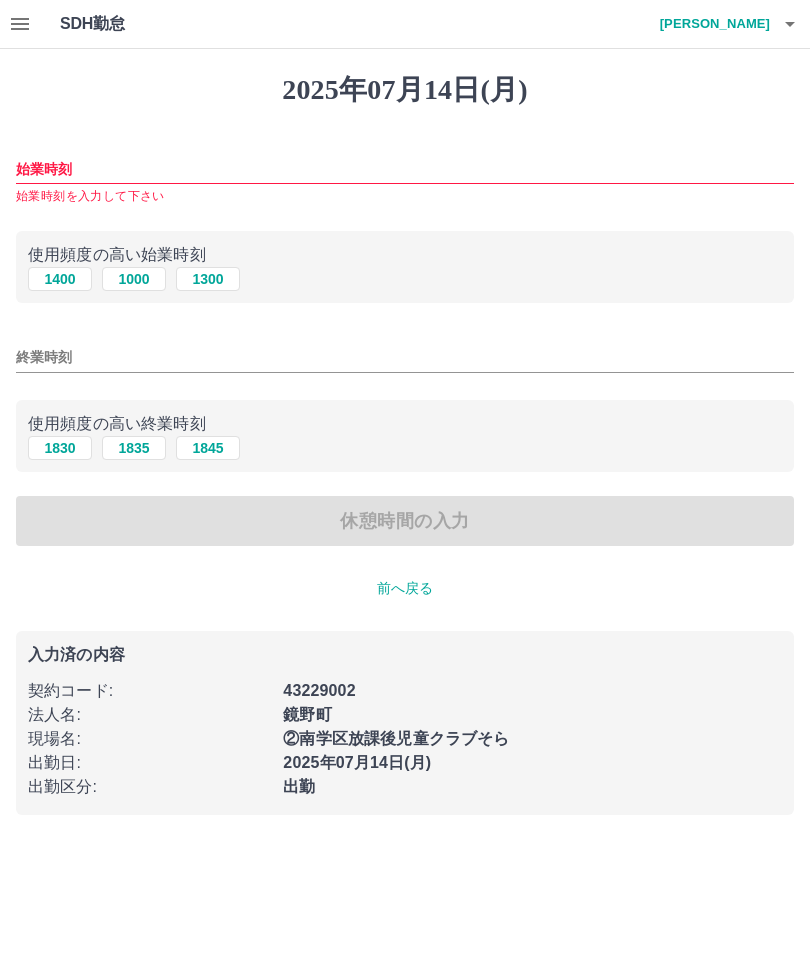 click on "始業時刻" at bounding box center [405, 169] 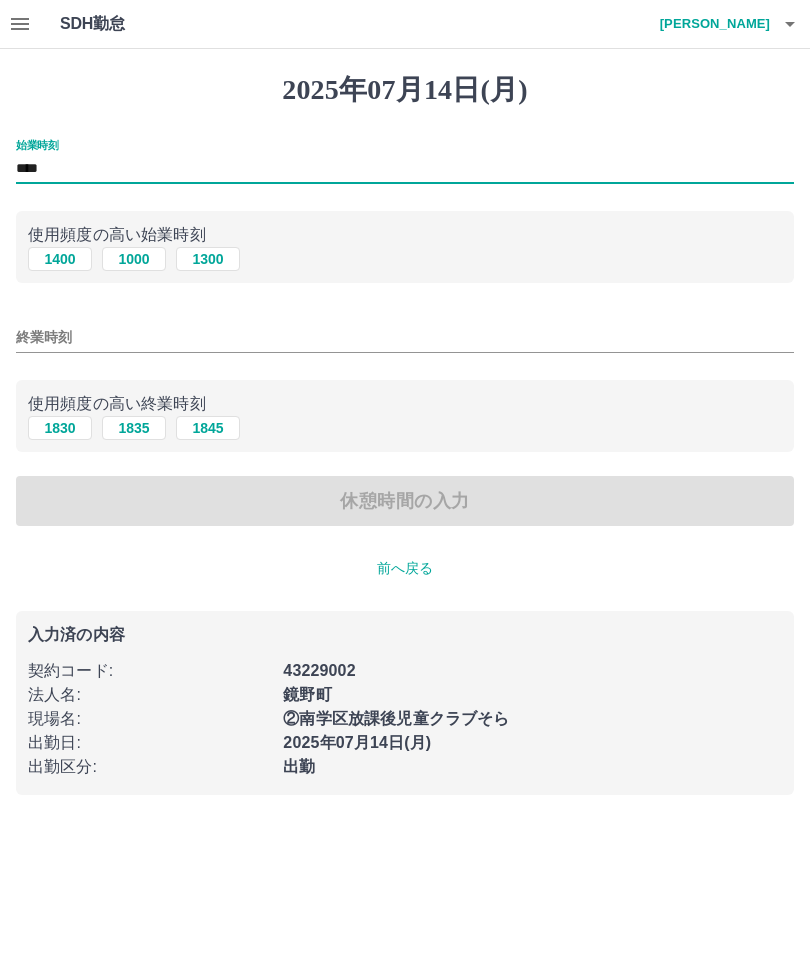 type on "****" 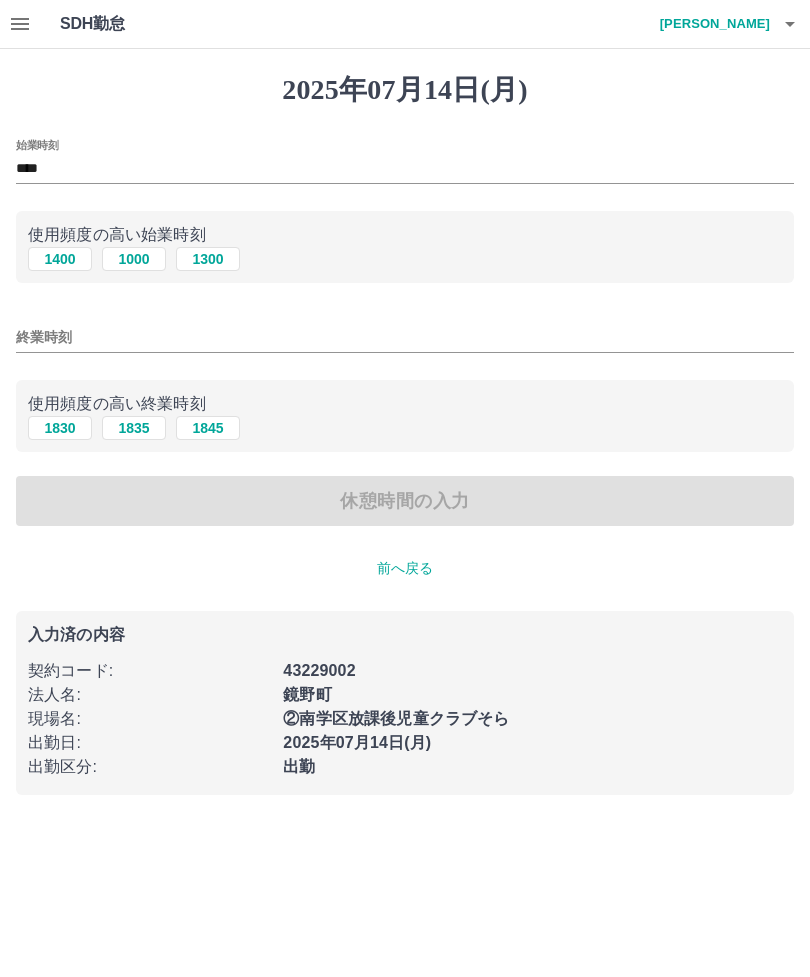 click on "休憩時間の入力" at bounding box center [405, 501] 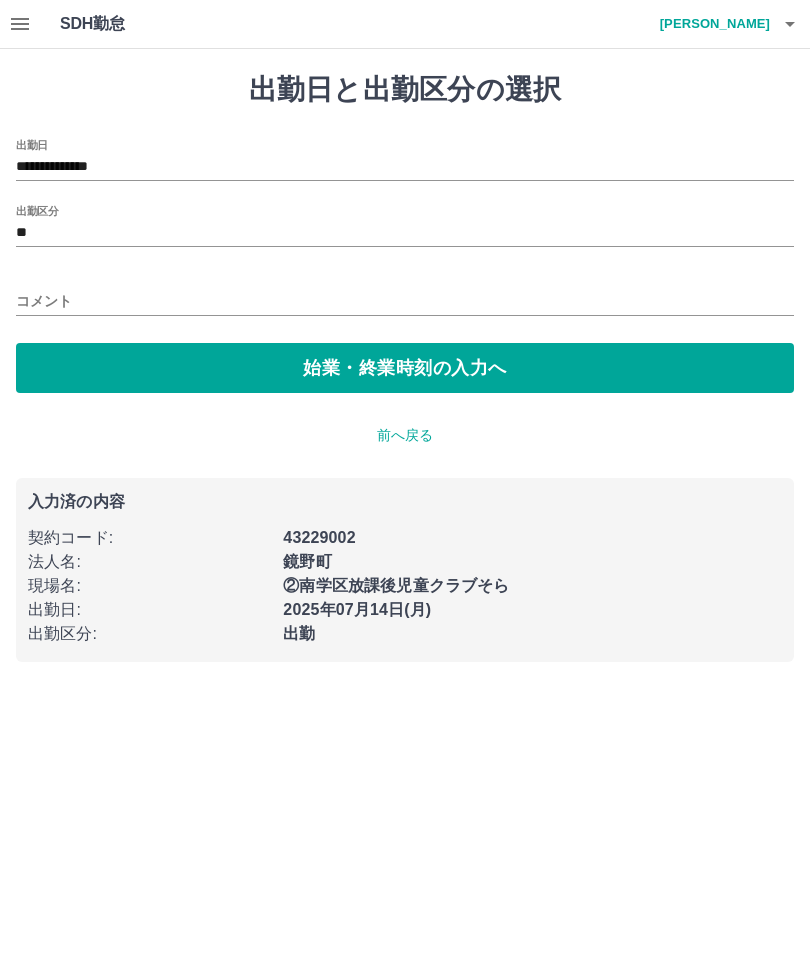click on "始業・終業時刻の入力へ" at bounding box center [405, 368] 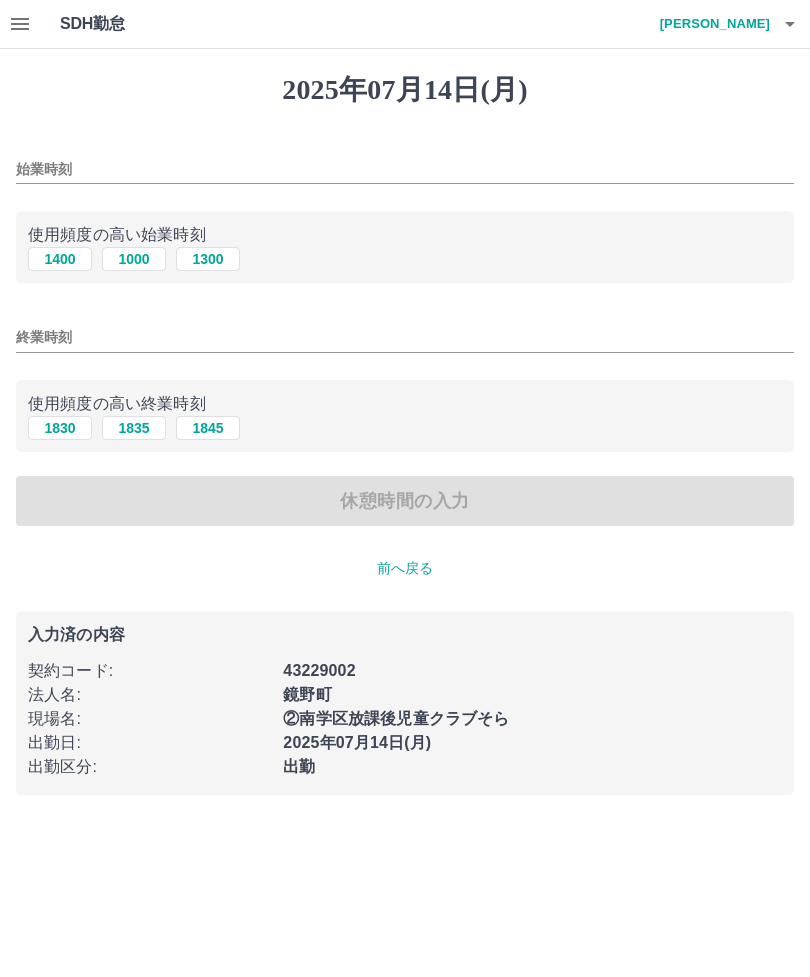 click on "2025年07月14日(月)" at bounding box center [526, 737] 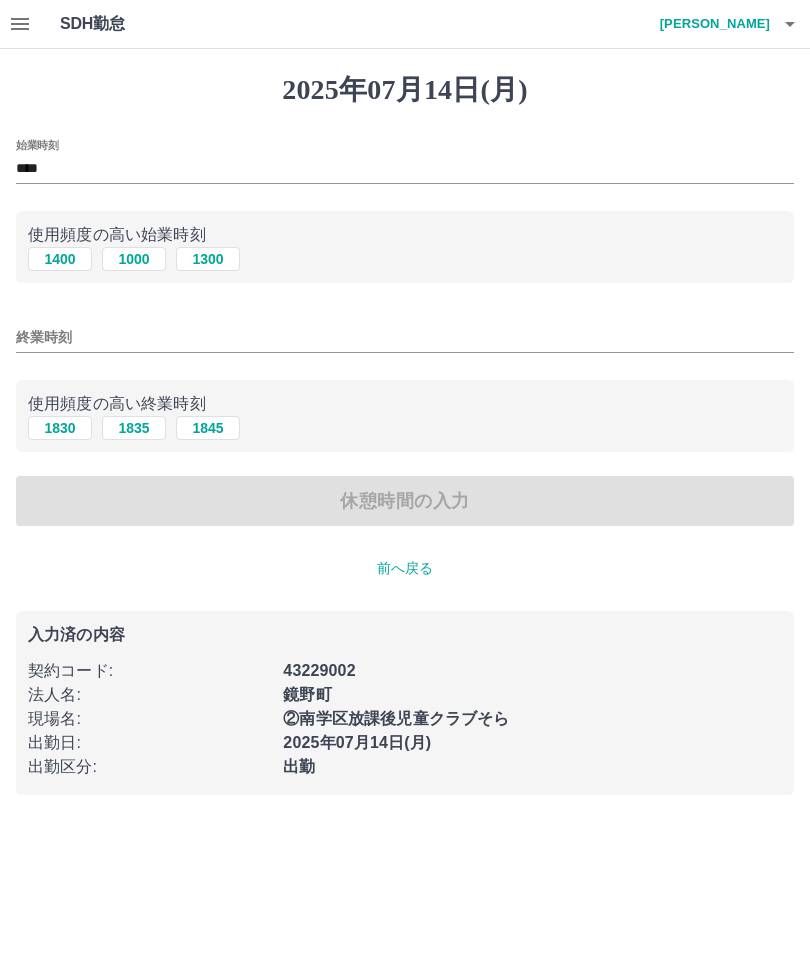 click on "1830 1835 1845" at bounding box center [405, 428] 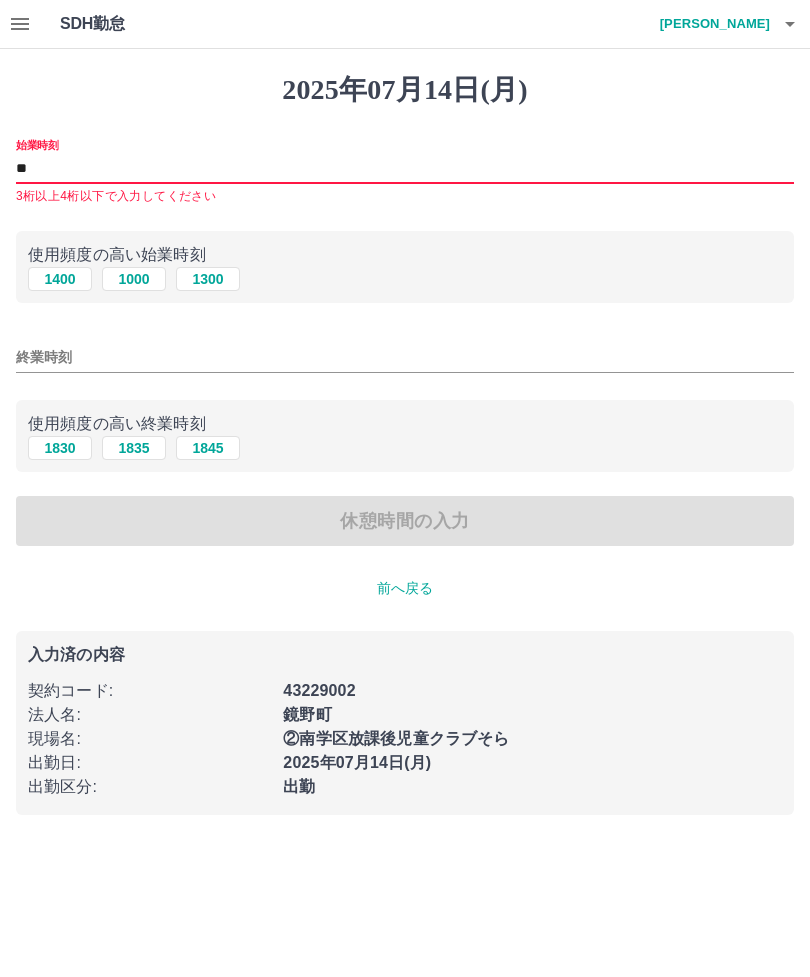 type on "*" 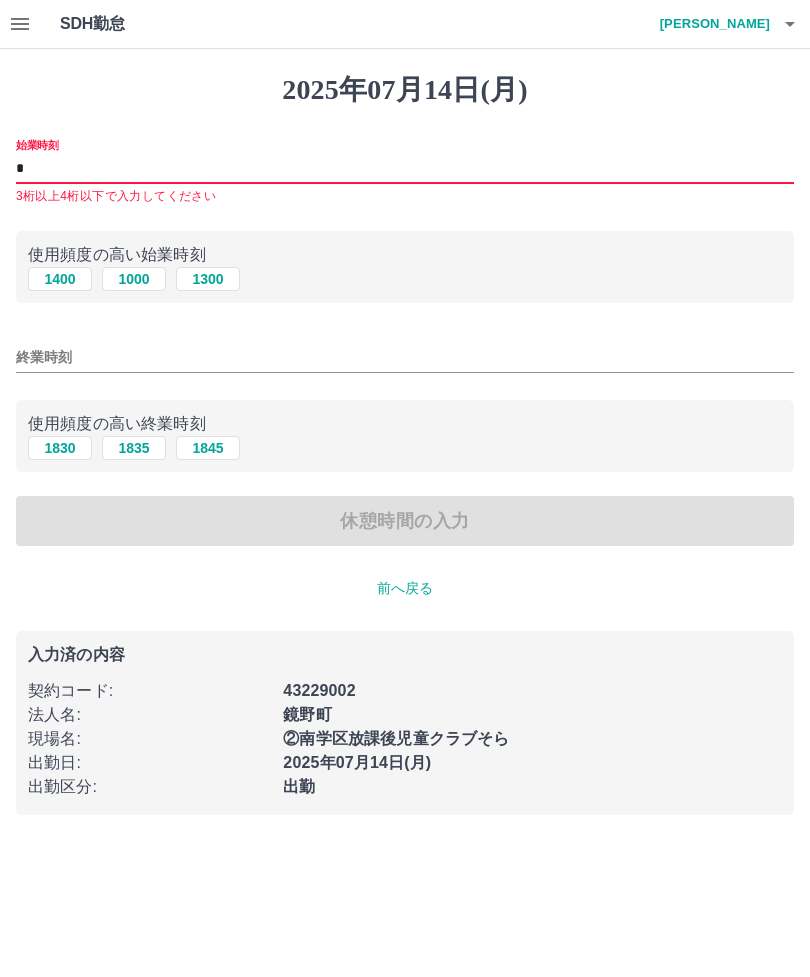 type 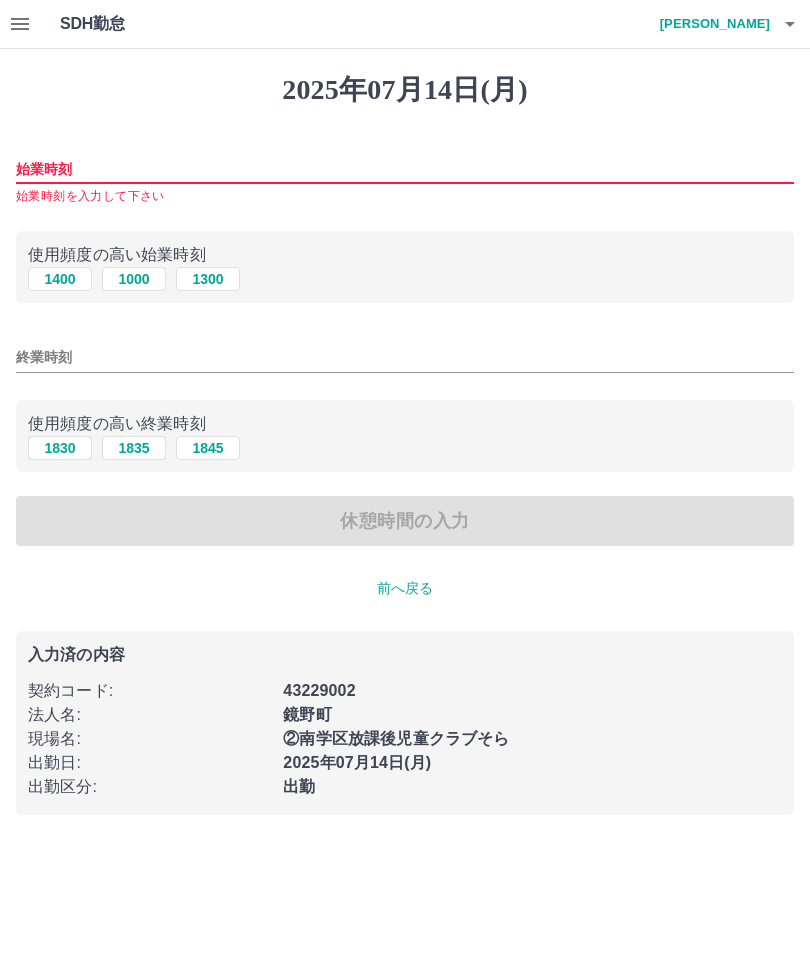 click on "前へ戻る" at bounding box center (405, 588) 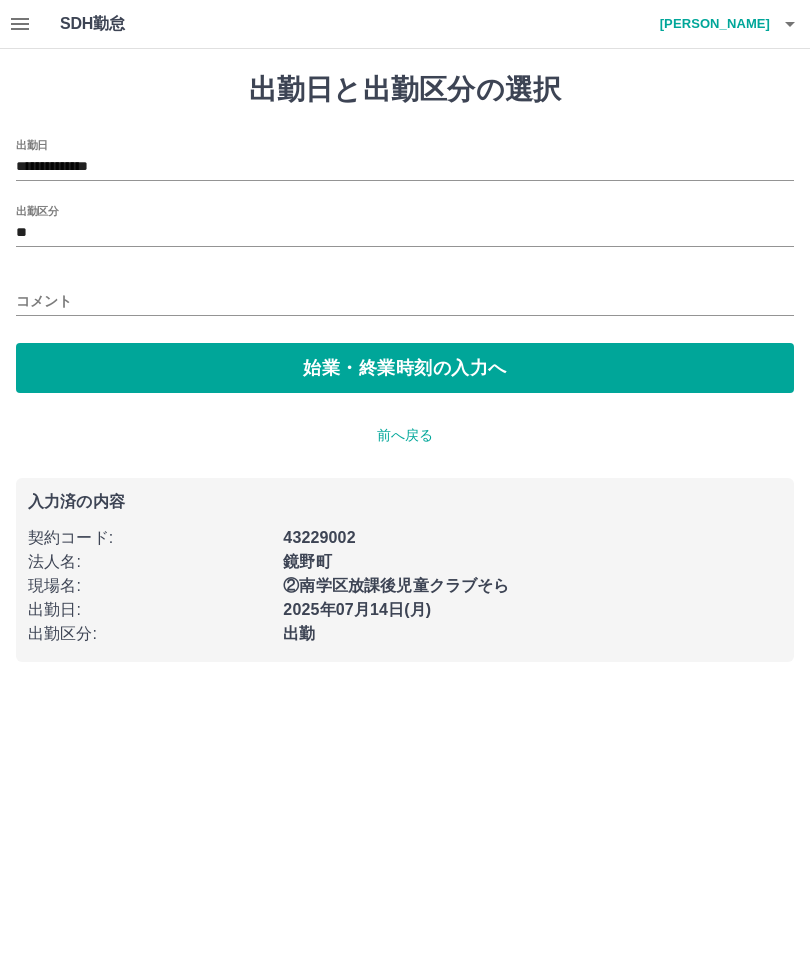 click on "**" at bounding box center (405, 233) 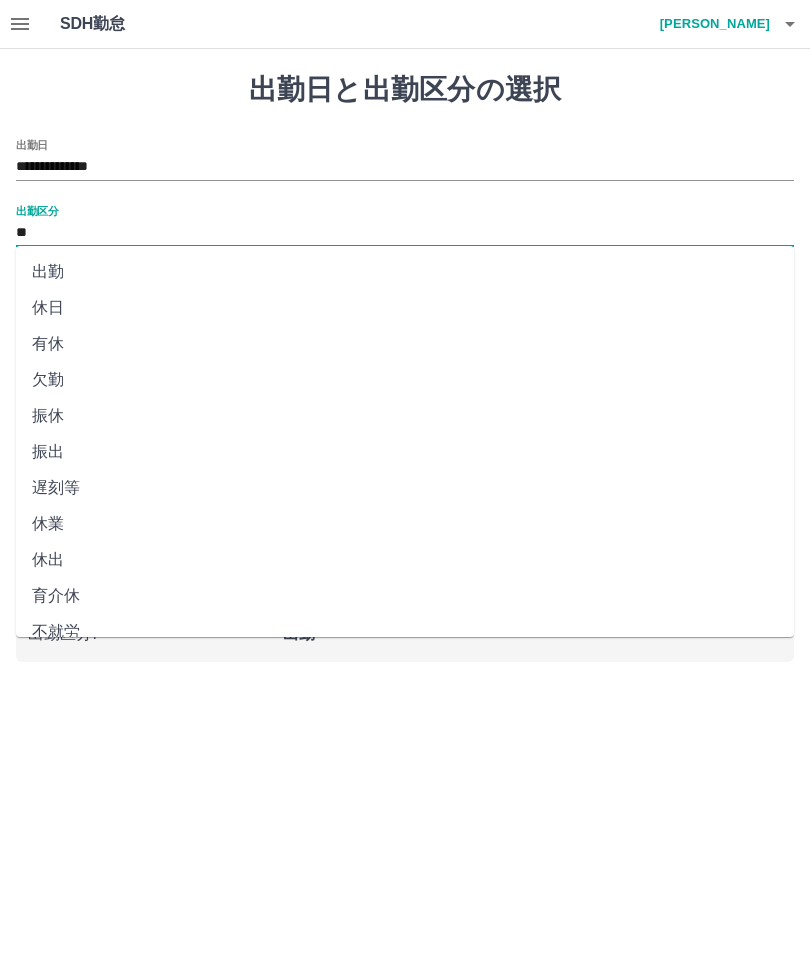 click on "出勤" at bounding box center (405, 272) 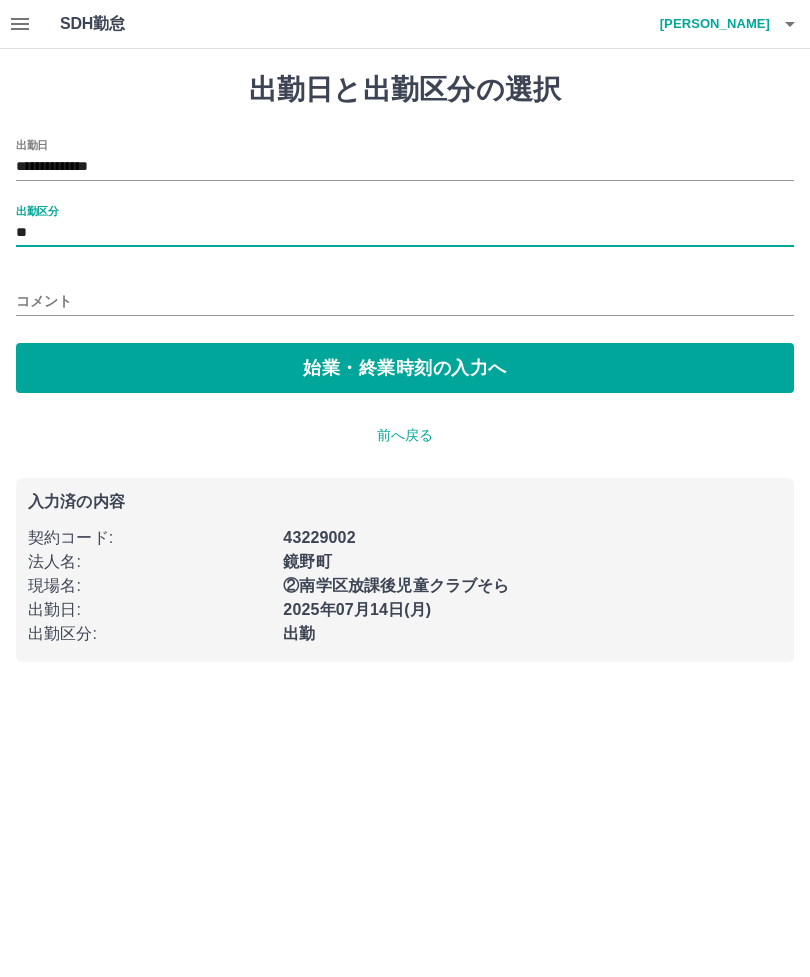 click on "始業・終業時刻の入力へ" at bounding box center [405, 368] 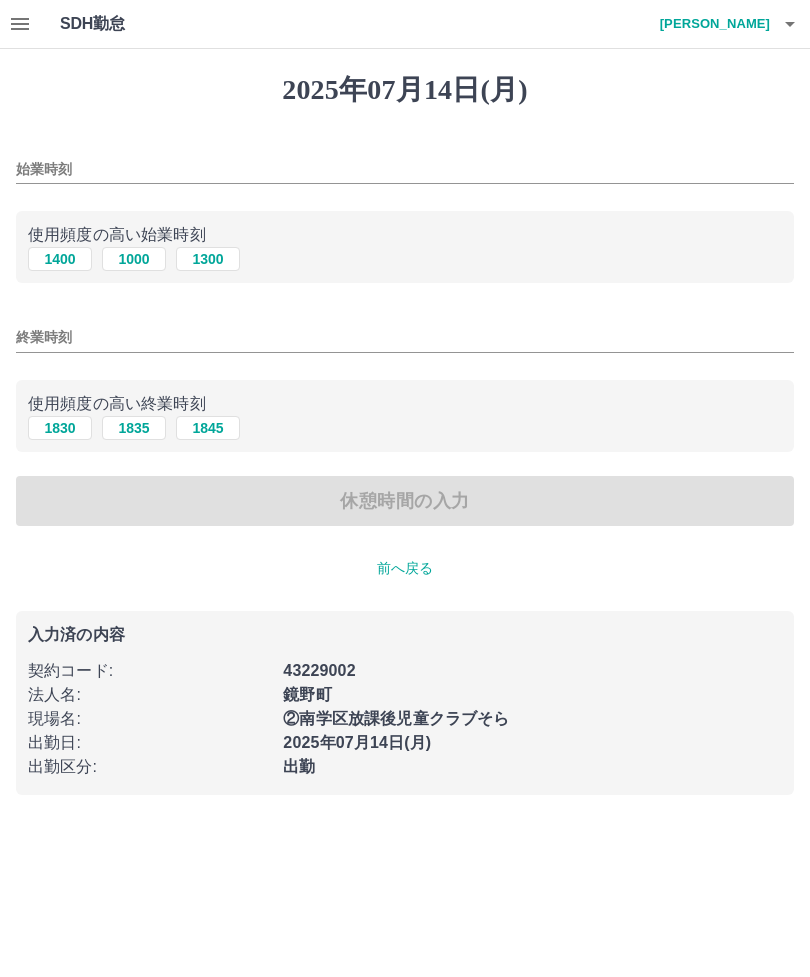 click on "1400" at bounding box center (60, 259) 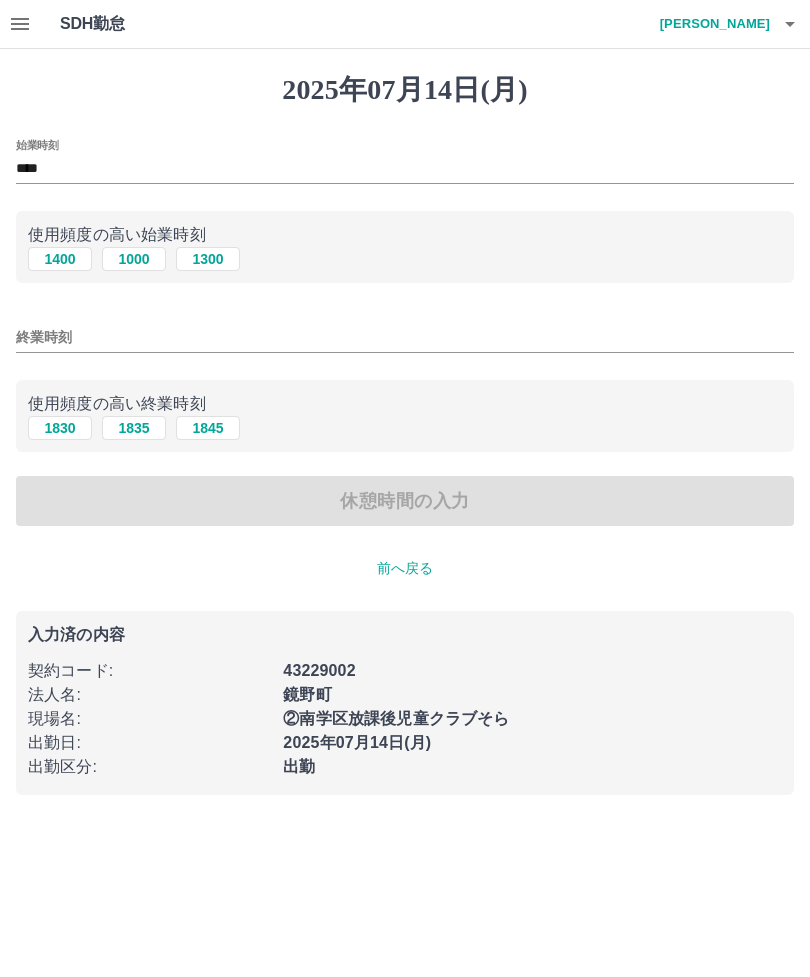 click on "終業時刻" at bounding box center (405, 337) 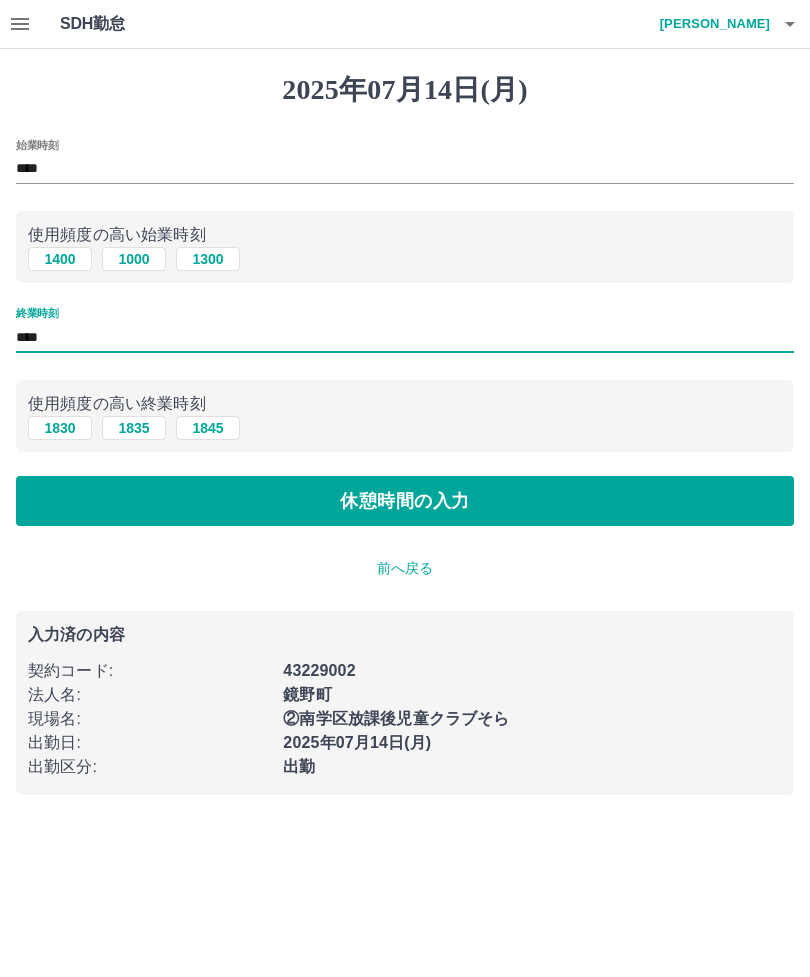 type on "****" 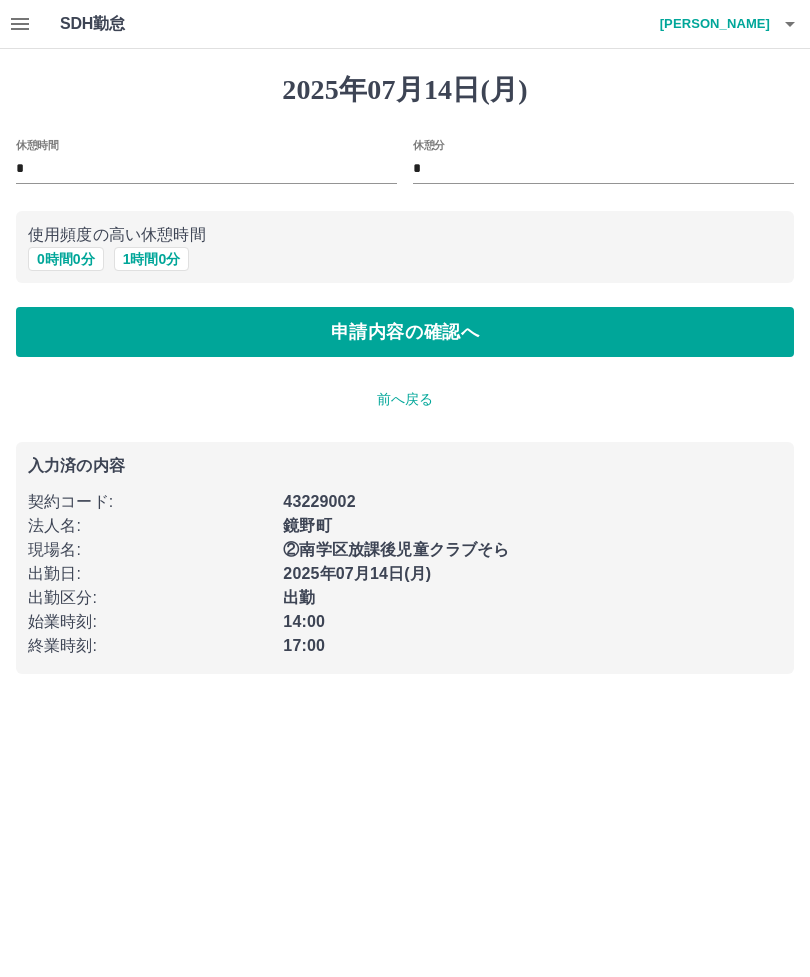 click on "申請内容の確認へ" at bounding box center (405, 332) 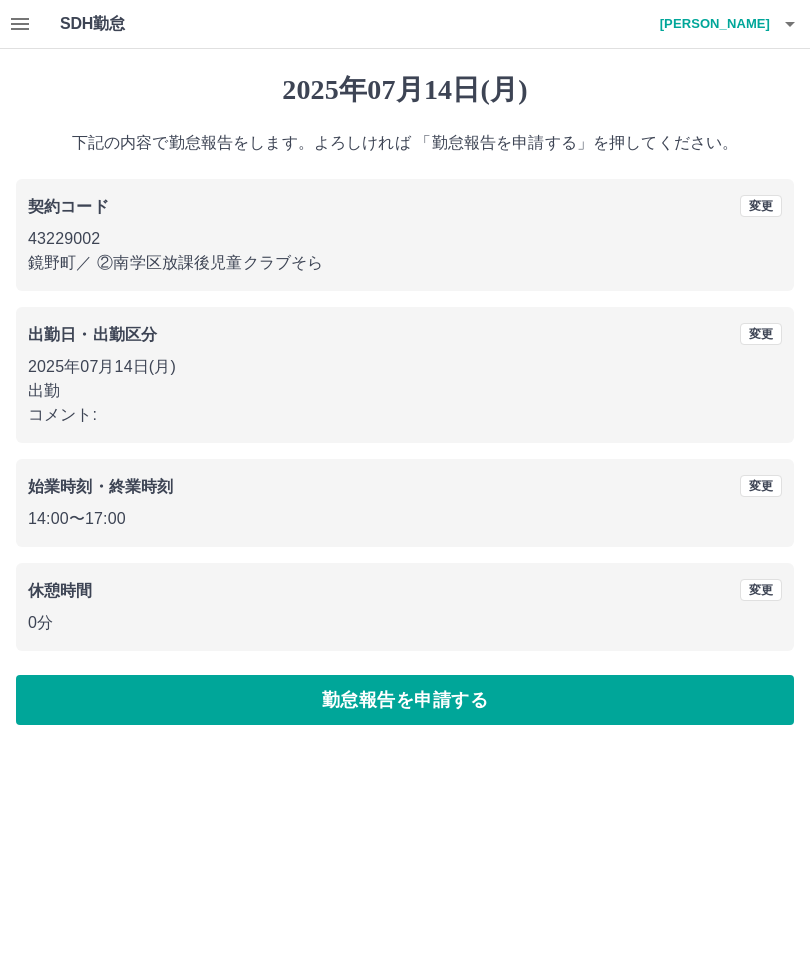 click on "勤怠報告を申請する" at bounding box center (405, 700) 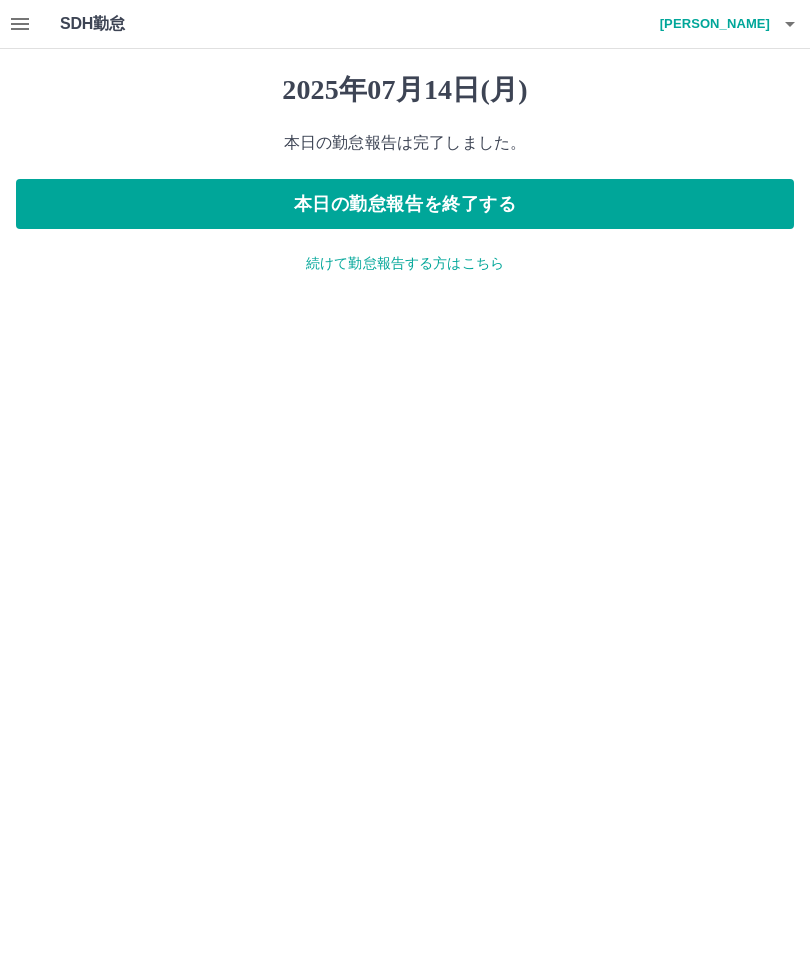 click on "本日の勤怠報告を終了する" at bounding box center [405, 204] 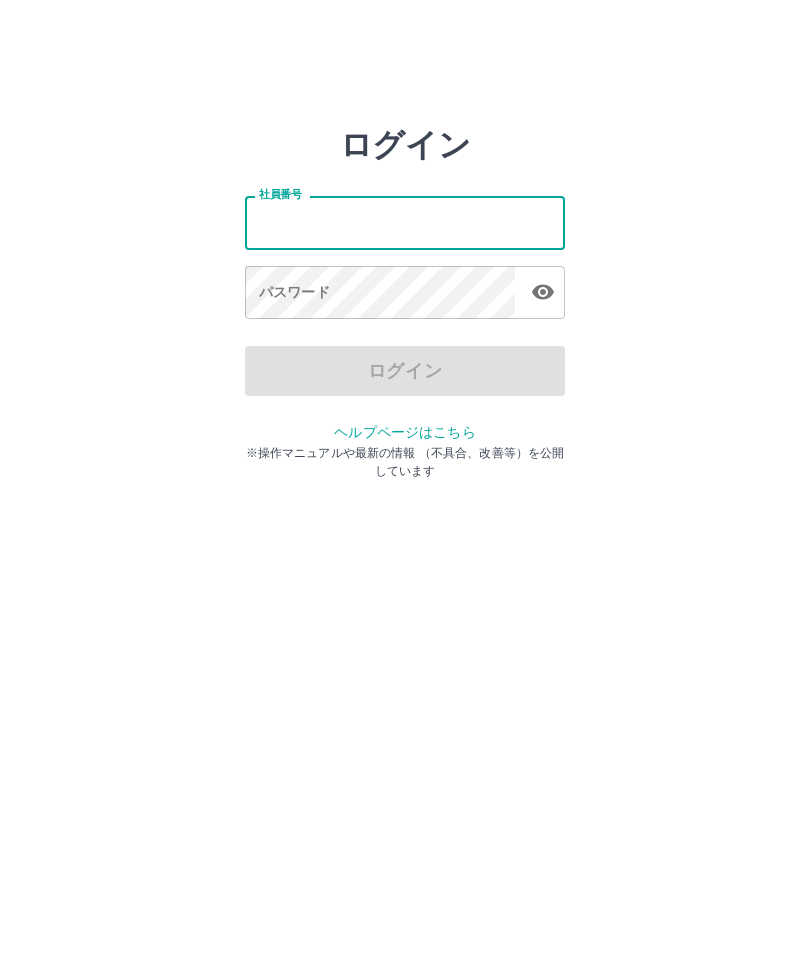 scroll, scrollTop: 0, scrollLeft: 0, axis: both 